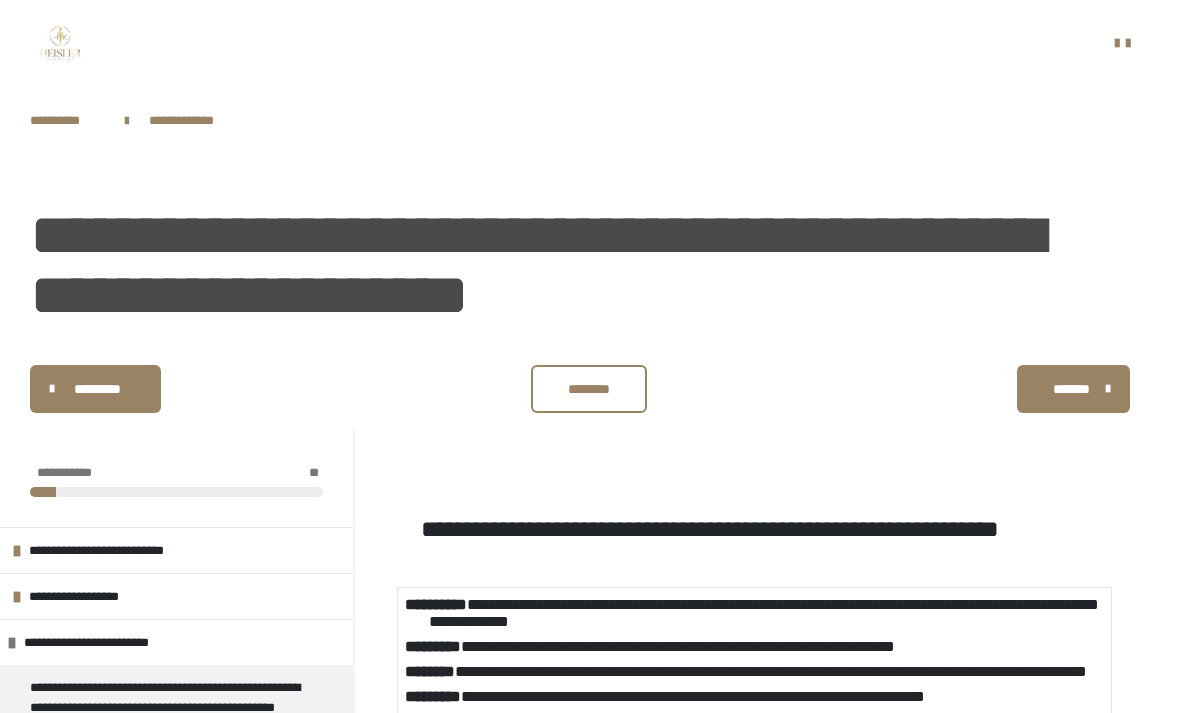scroll, scrollTop: 328, scrollLeft: 0, axis: vertical 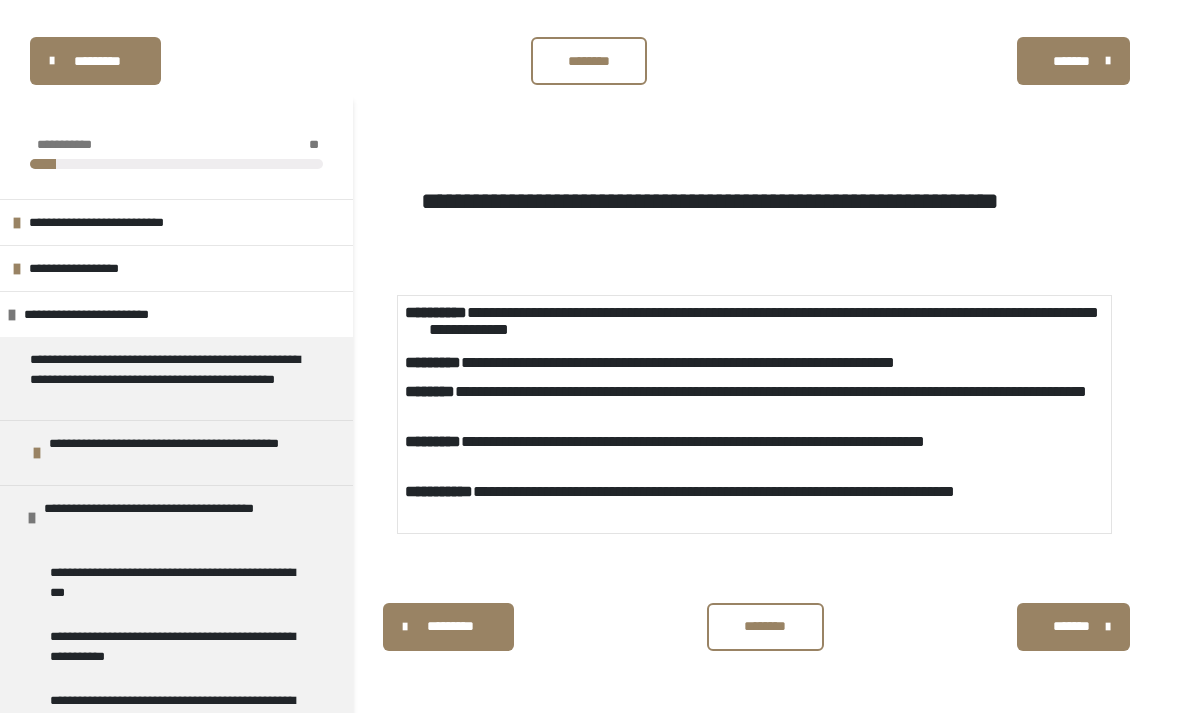 click on "*******" at bounding box center [1073, 627] 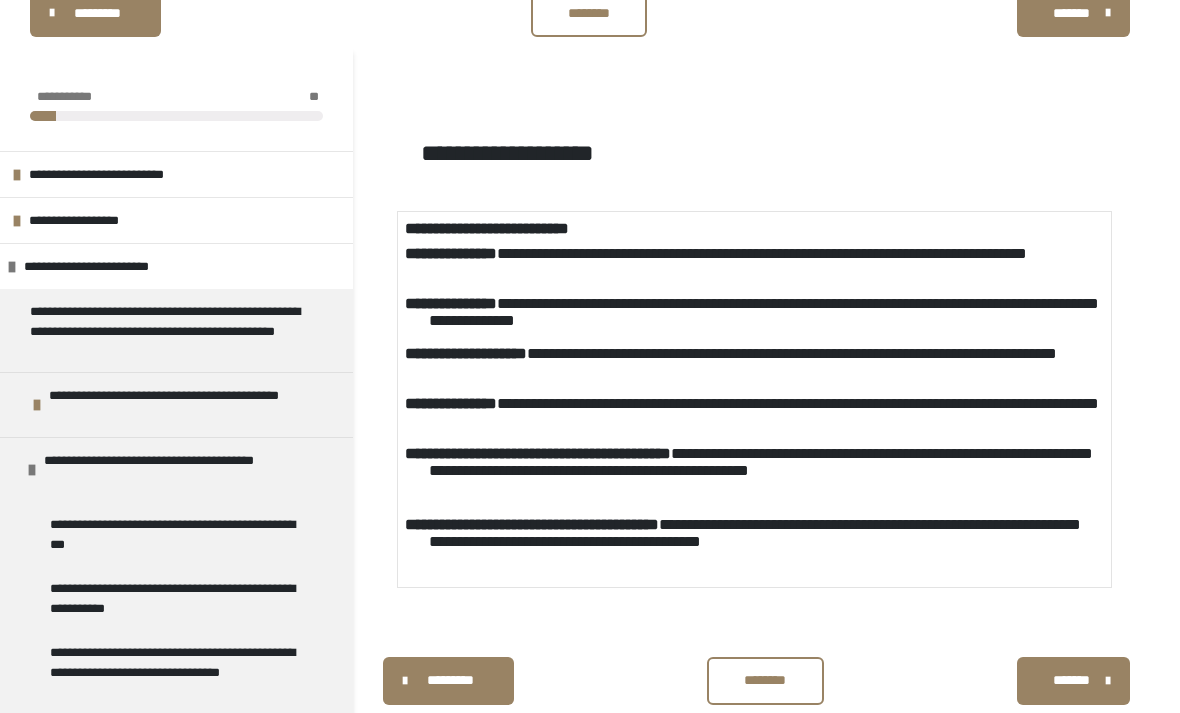 scroll, scrollTop: 312, scrollLeft: 0, axis: vertical 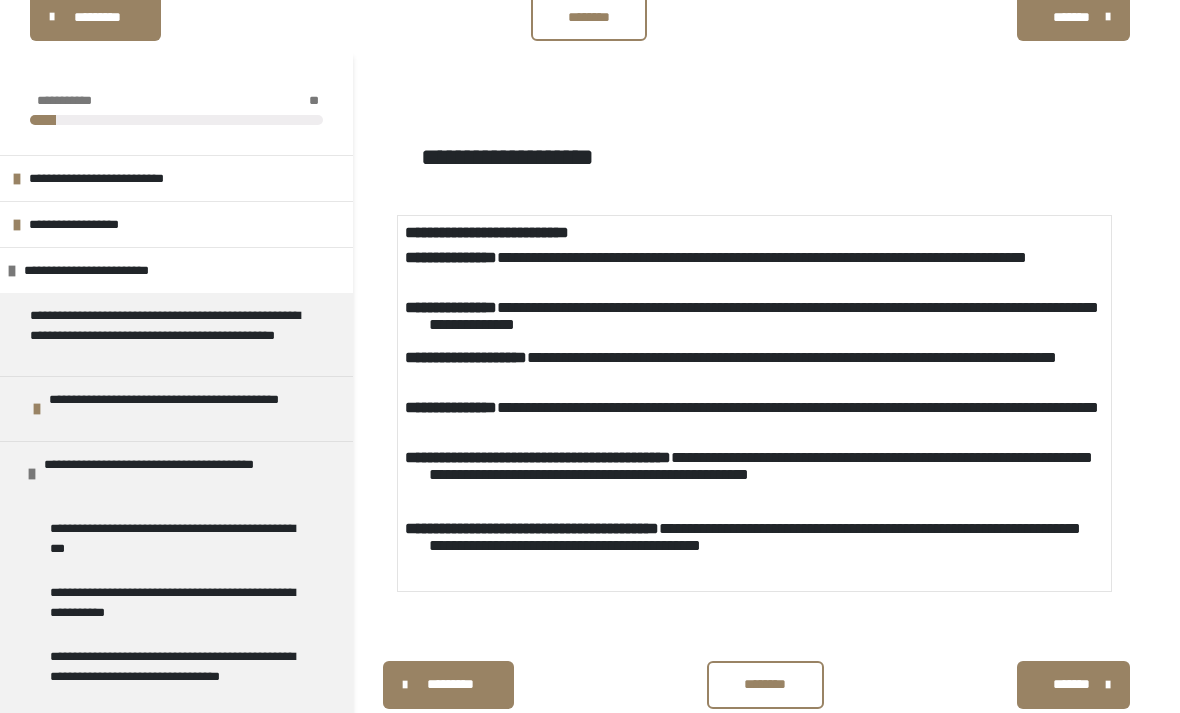 click on "*******" at bounding box center [1073, 685] 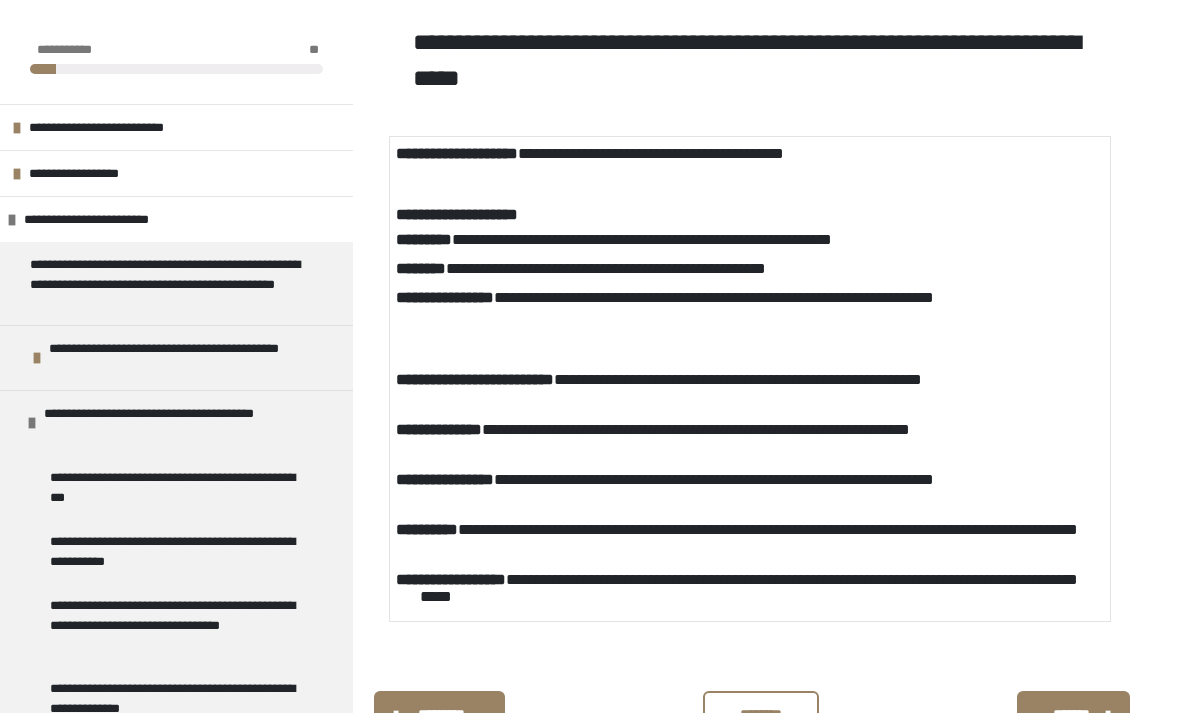 scroll, scrollTop: 547, scrollLeft: 0, axis: vertical 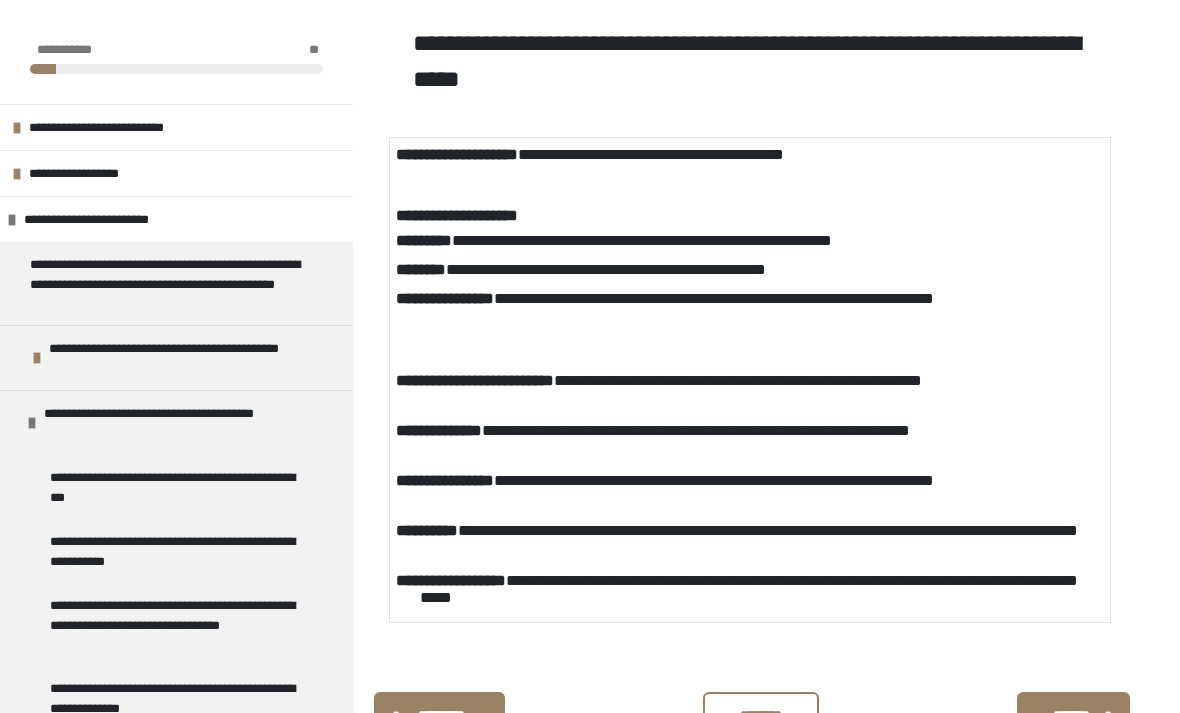 click on "*******" at bounding box center [1071, 715] 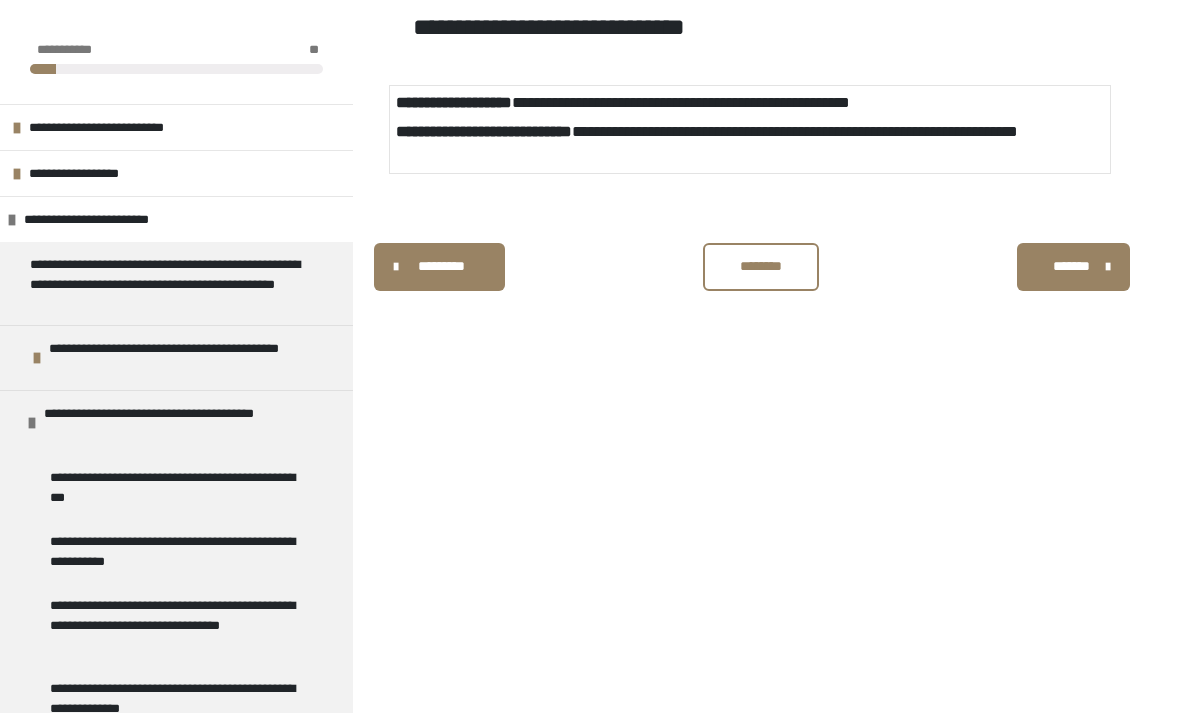 click on "*******" at bounding box center (1071, 266) 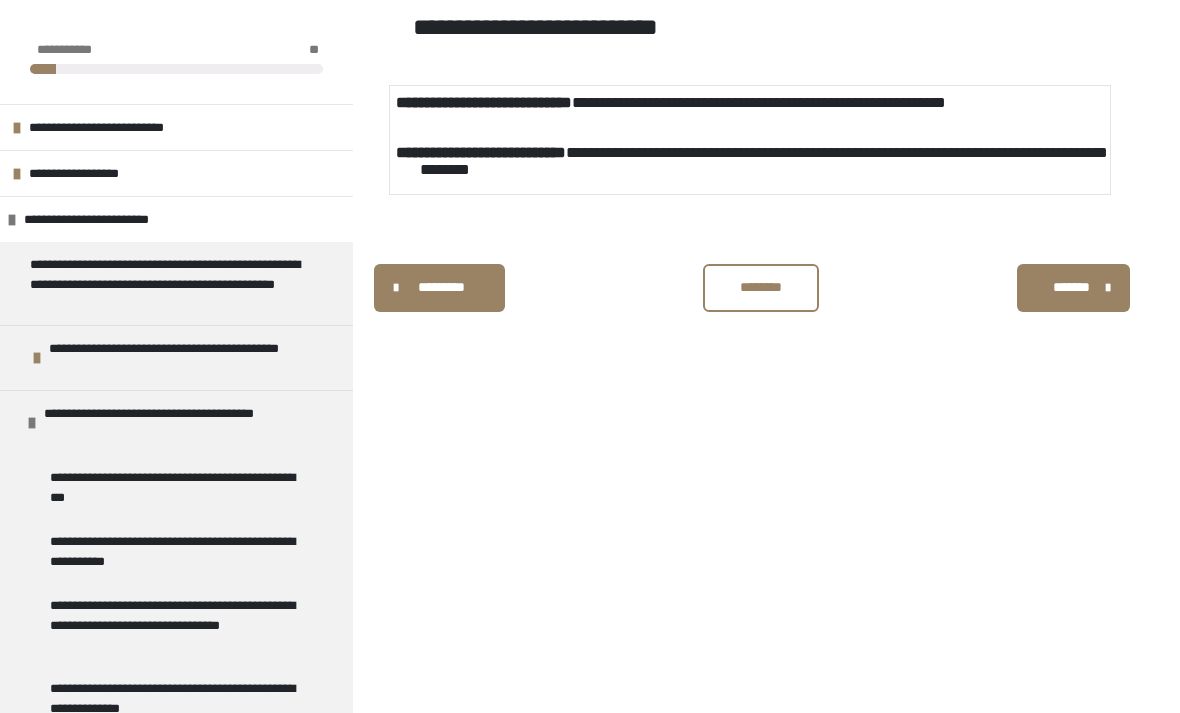 click on "*******" at bounding box center [1073, 288] 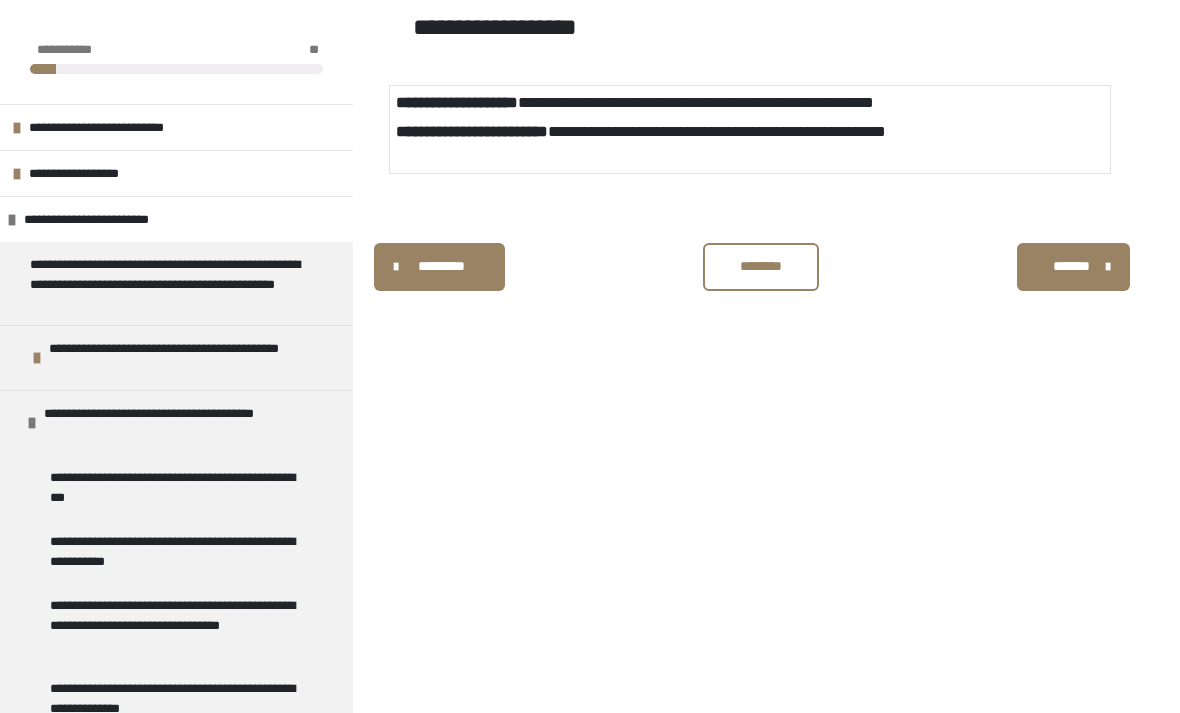 click on "*******" at bounding box center [1073, 267] 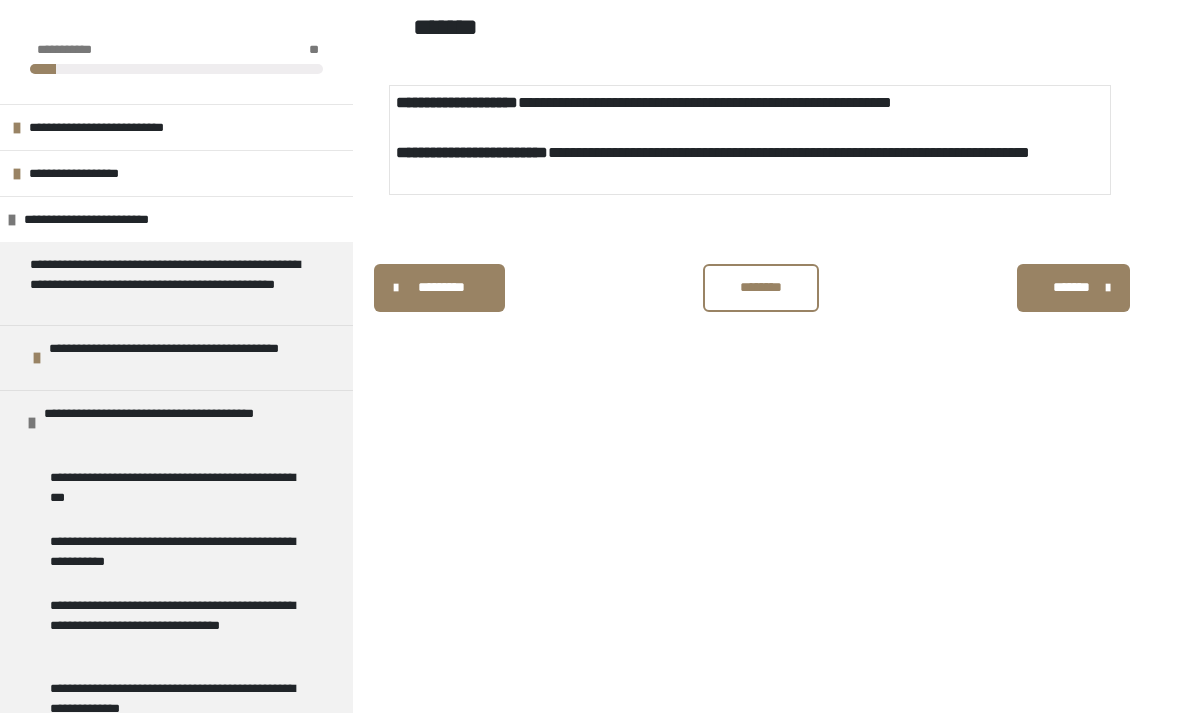 click on "*******" at bounding box center [1071, 287] 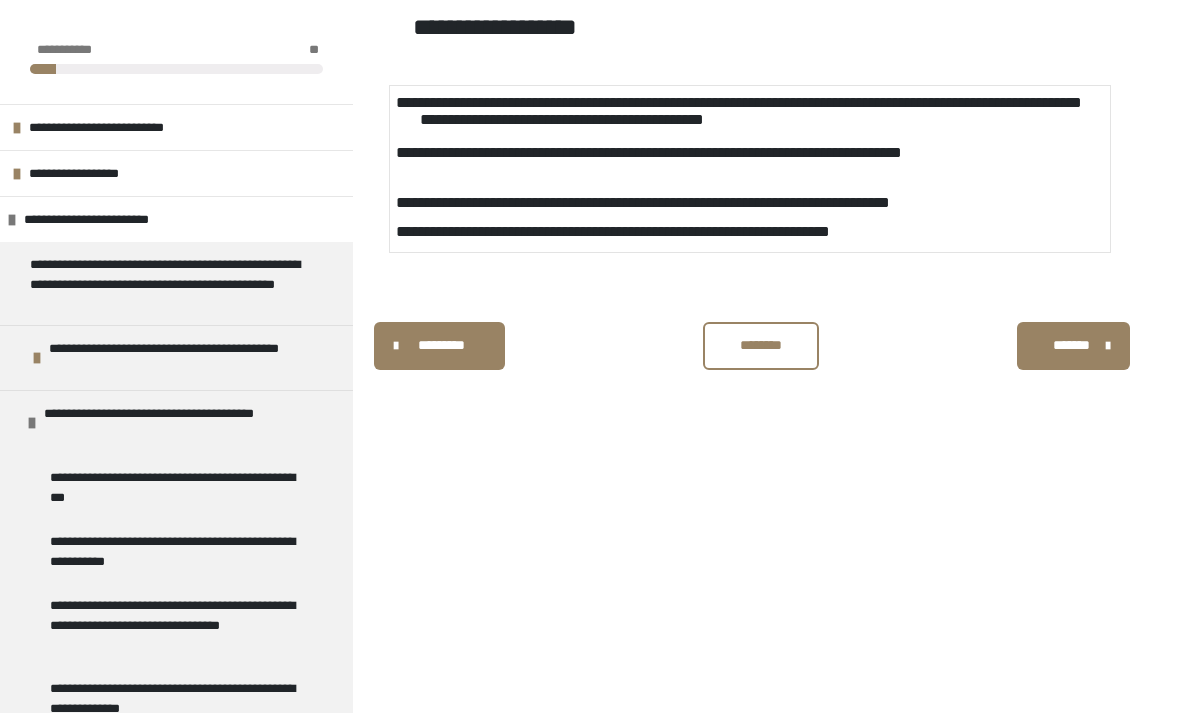 click on "*******" at bounding box center (1071, 345) 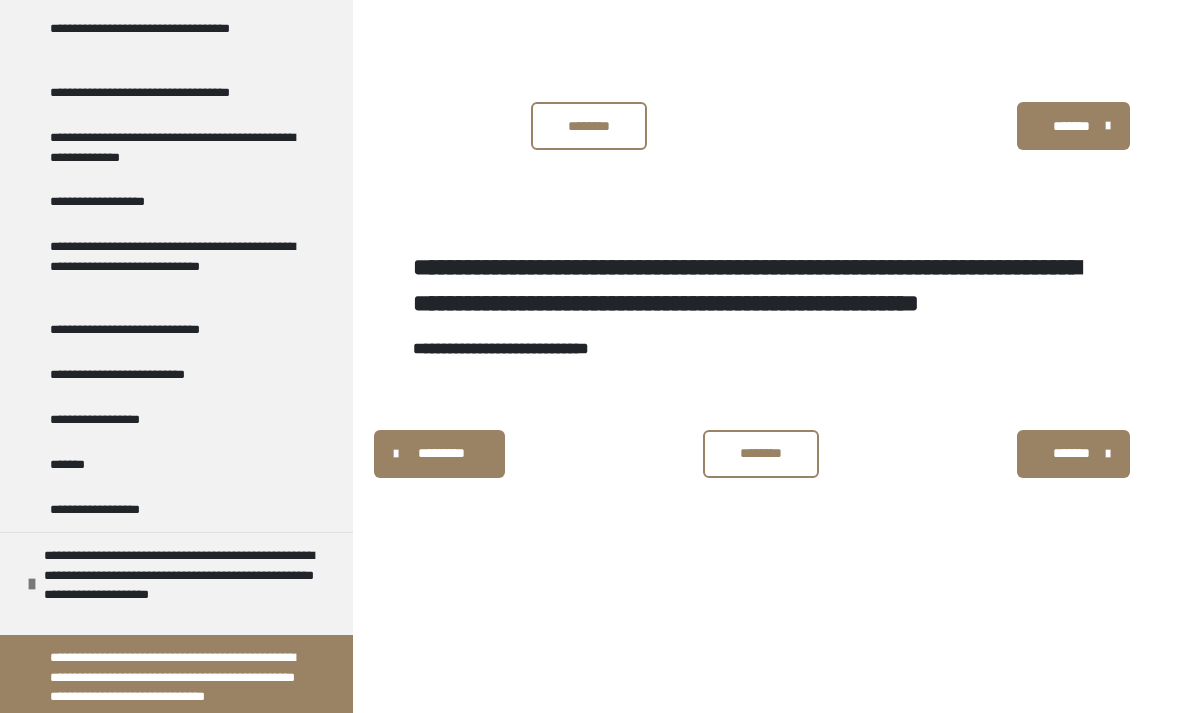 scroll, scrollTop: 1329, scrollLeft: 0, axis: vertical 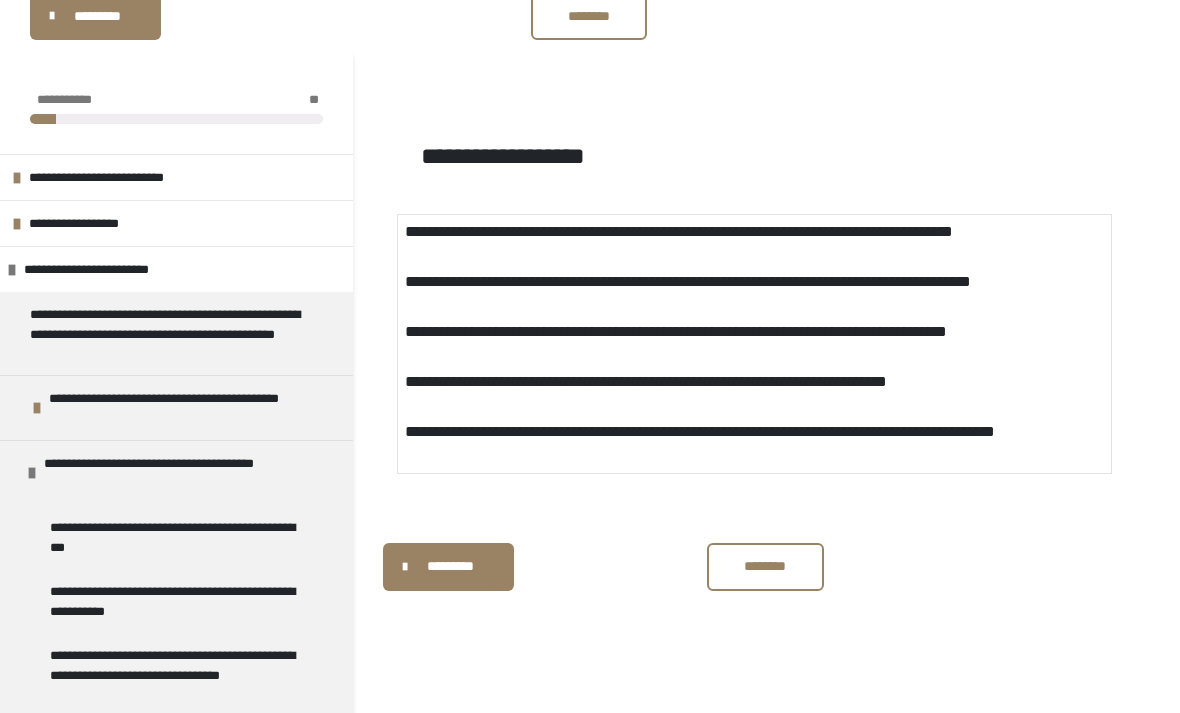 click on "********" at bounding box center (765, 566) 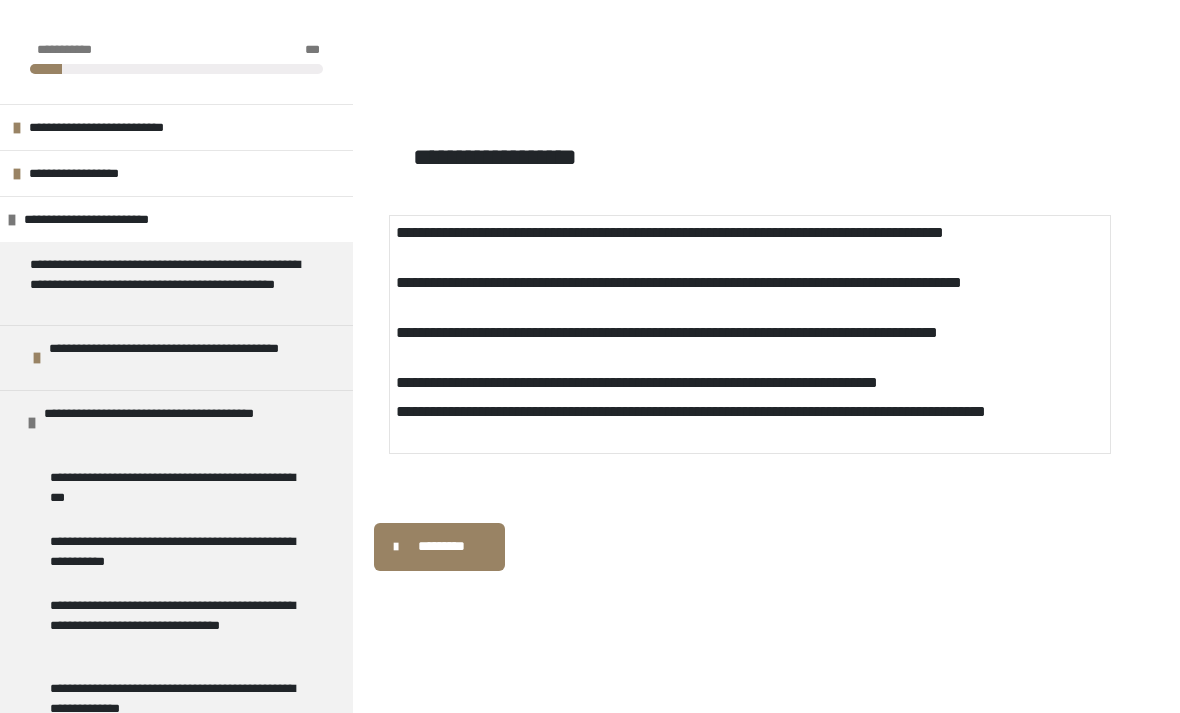 scroll, scrollTop: 443, scrollLeft: 0, axis: vertical 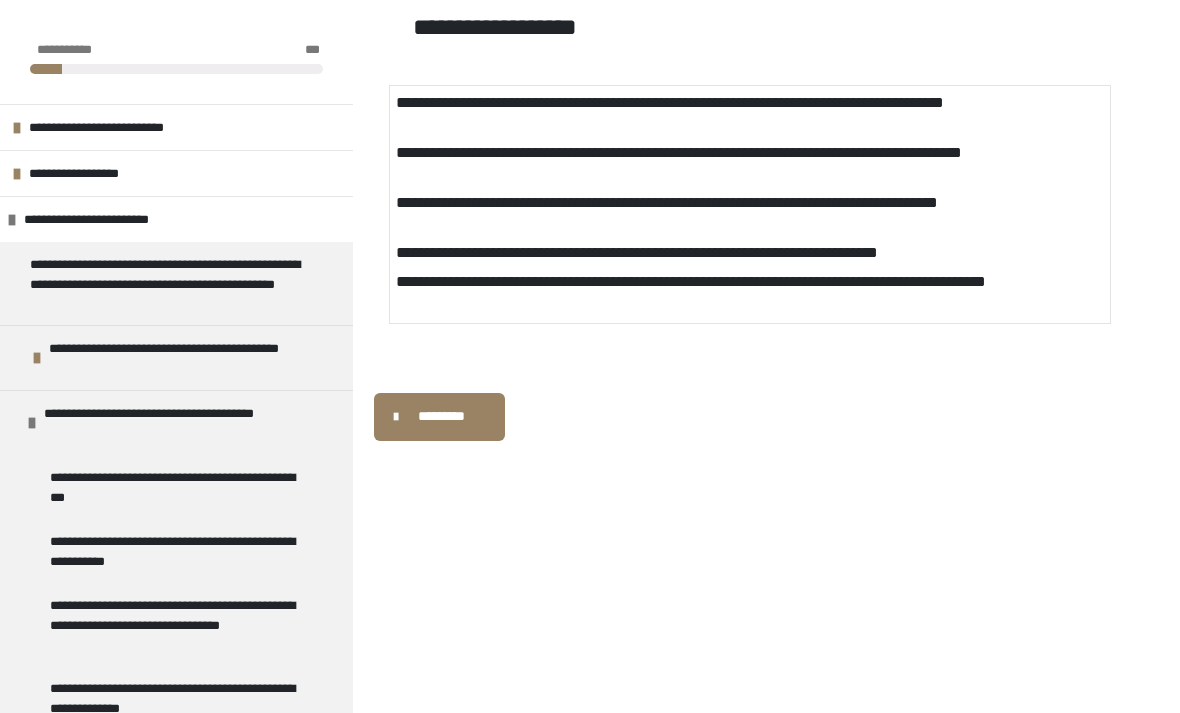 click on "**********" at bounding box center [89, 173] 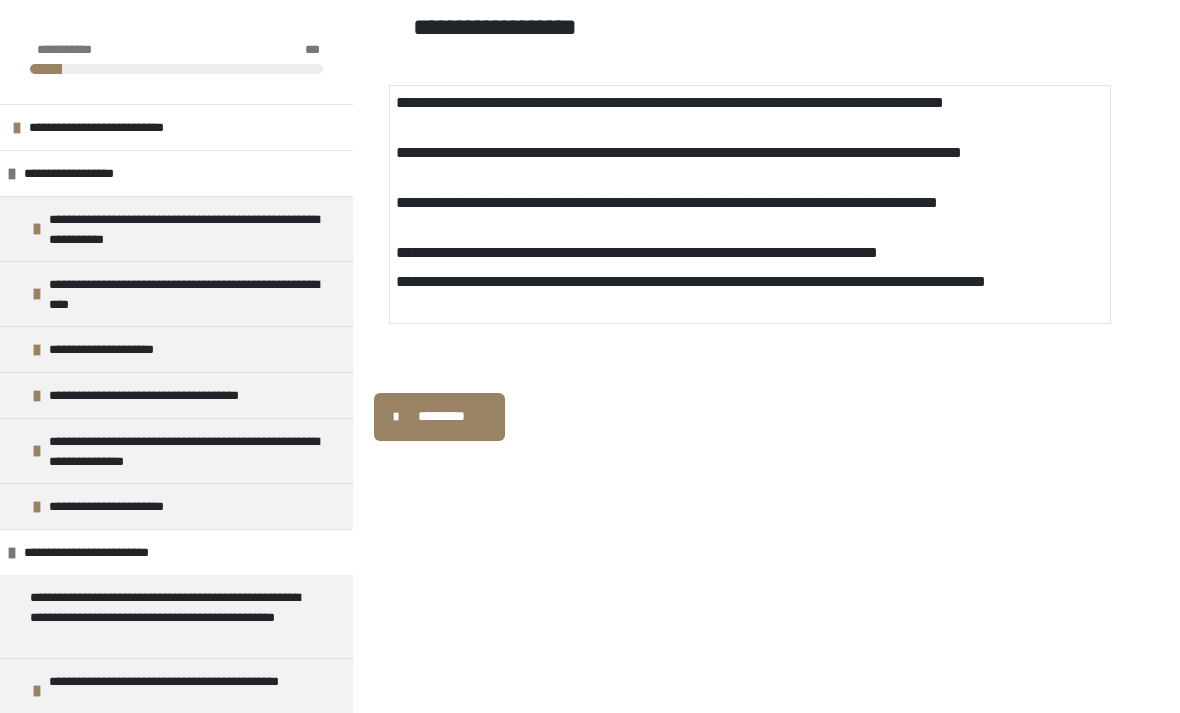 click on "**********" at bounding box center (84, 173) 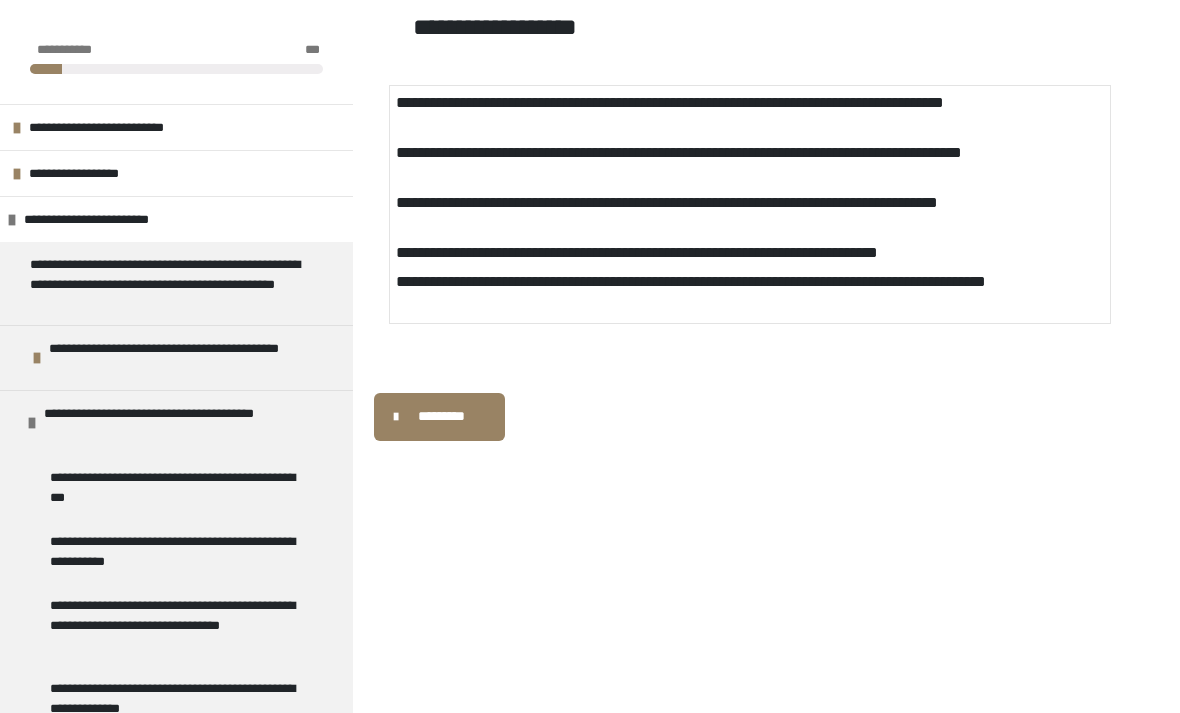 click on "**********" at bounding box center [102, 219] 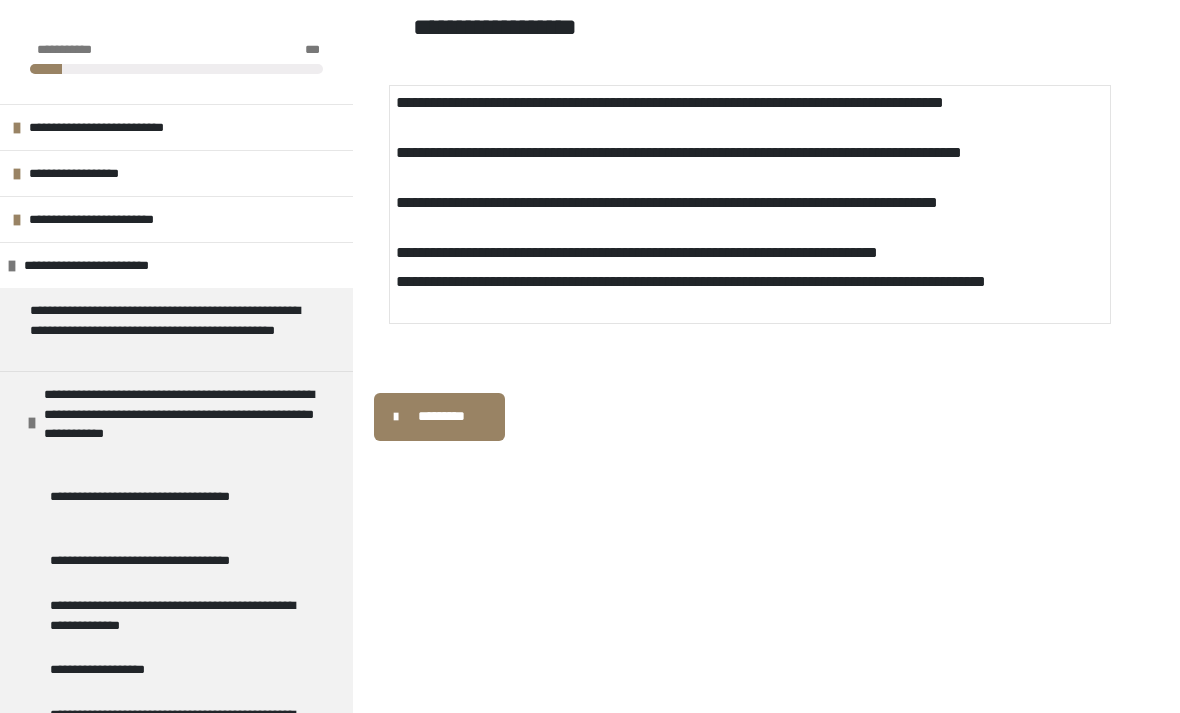 click at bounding box center (12, 266) 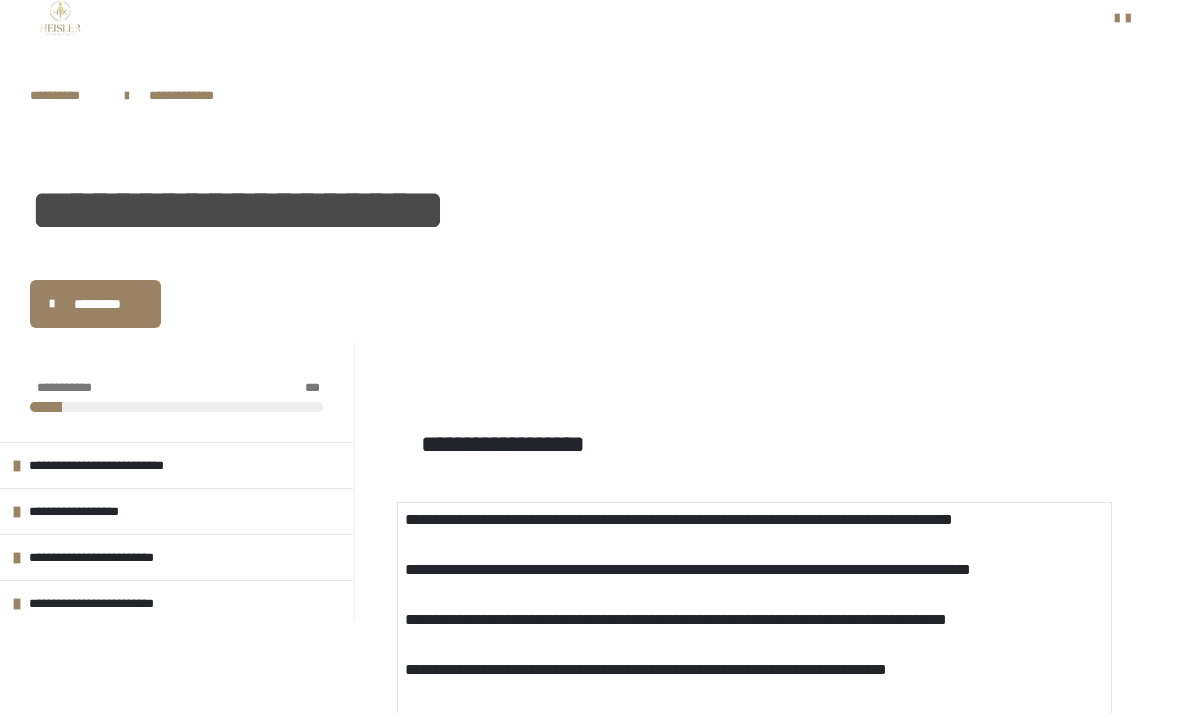 scroll, scrollTop: 0, scrollLeft: 0, axis: both 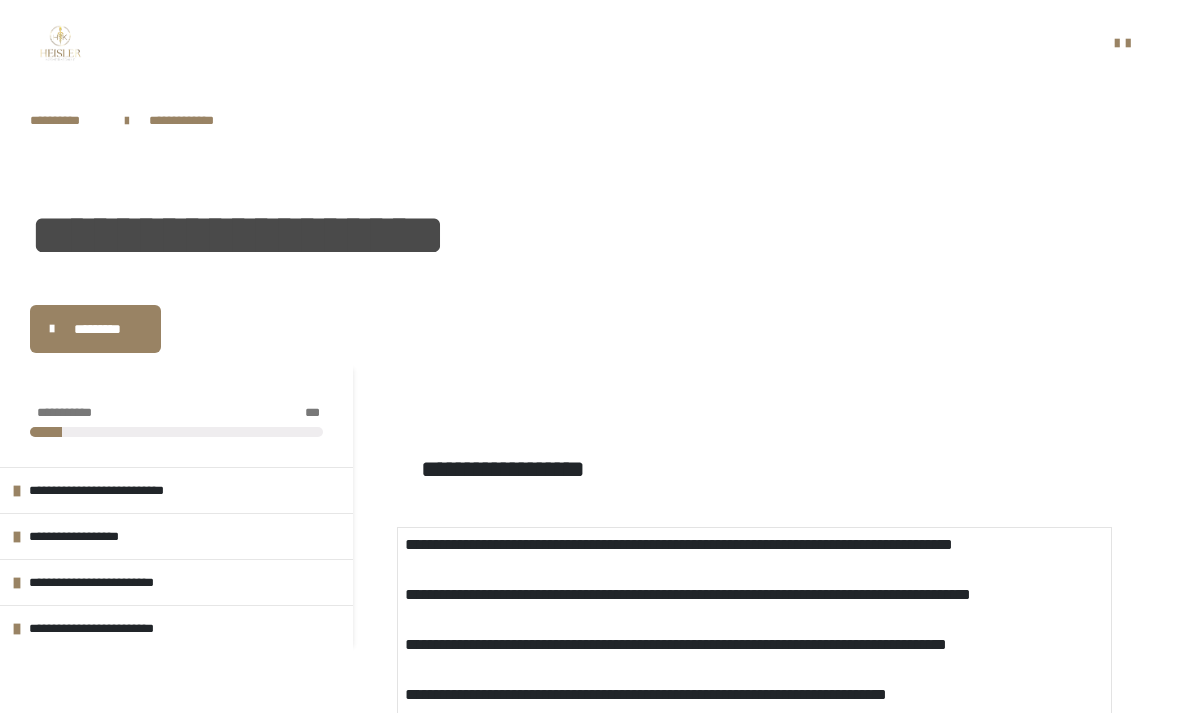click on "**********" at bounding box center (590, 140) 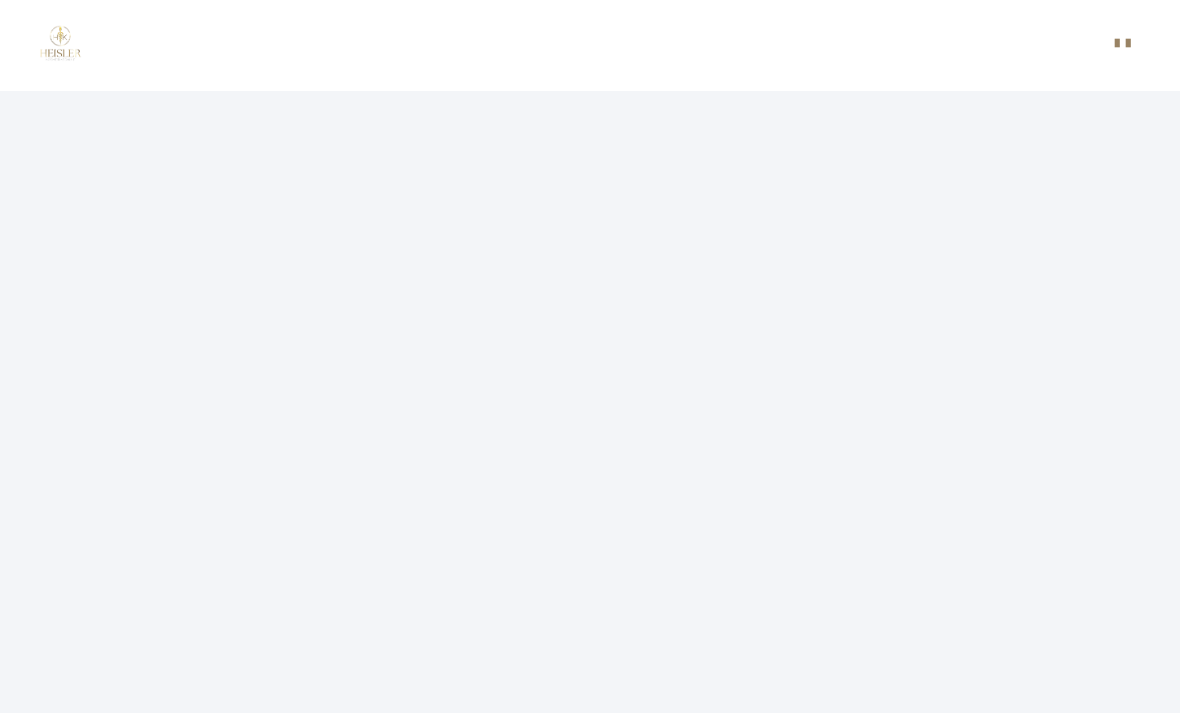 scroll, scrollTop: 0, scrollLeft: 0, axis: both 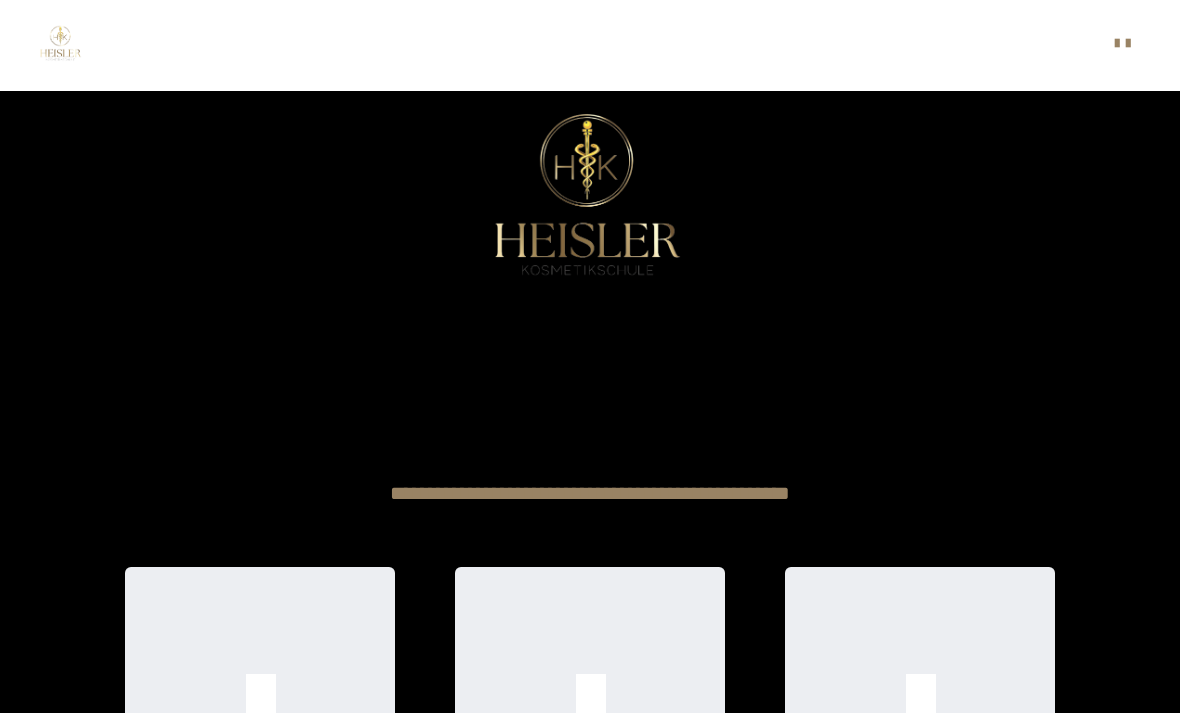 click at bounding box center (61, 46) 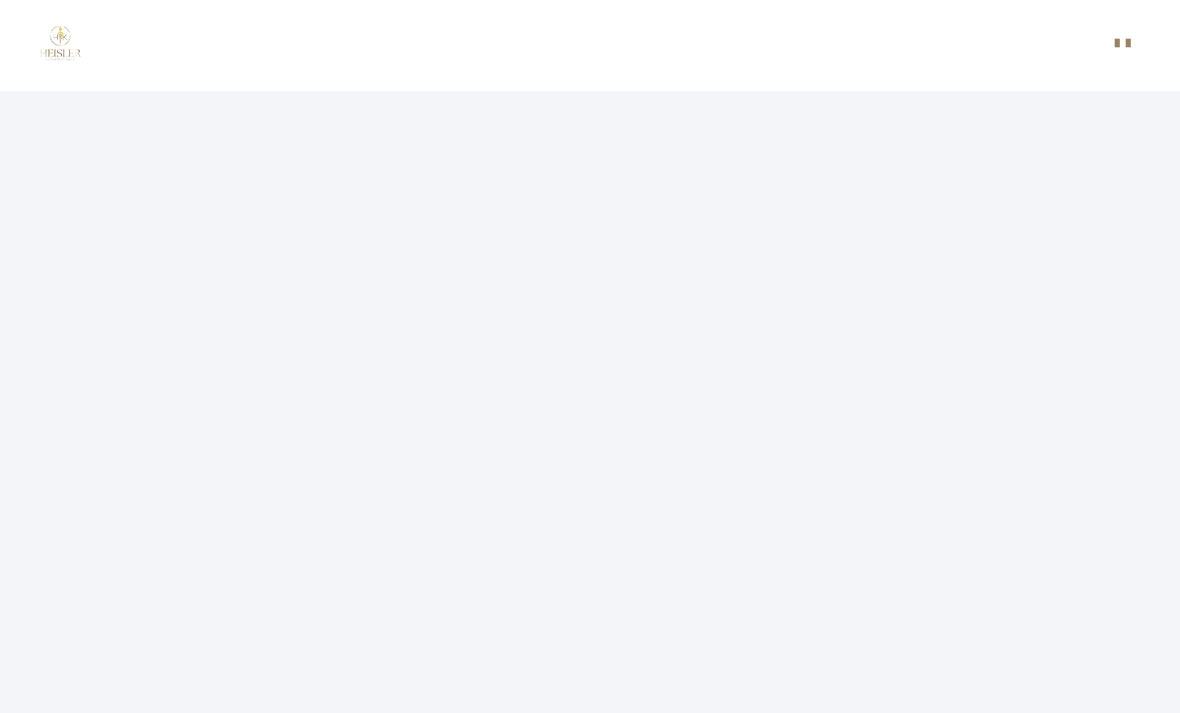 scroll, scrollTop: 0, scrollLeft: 0, axis: both 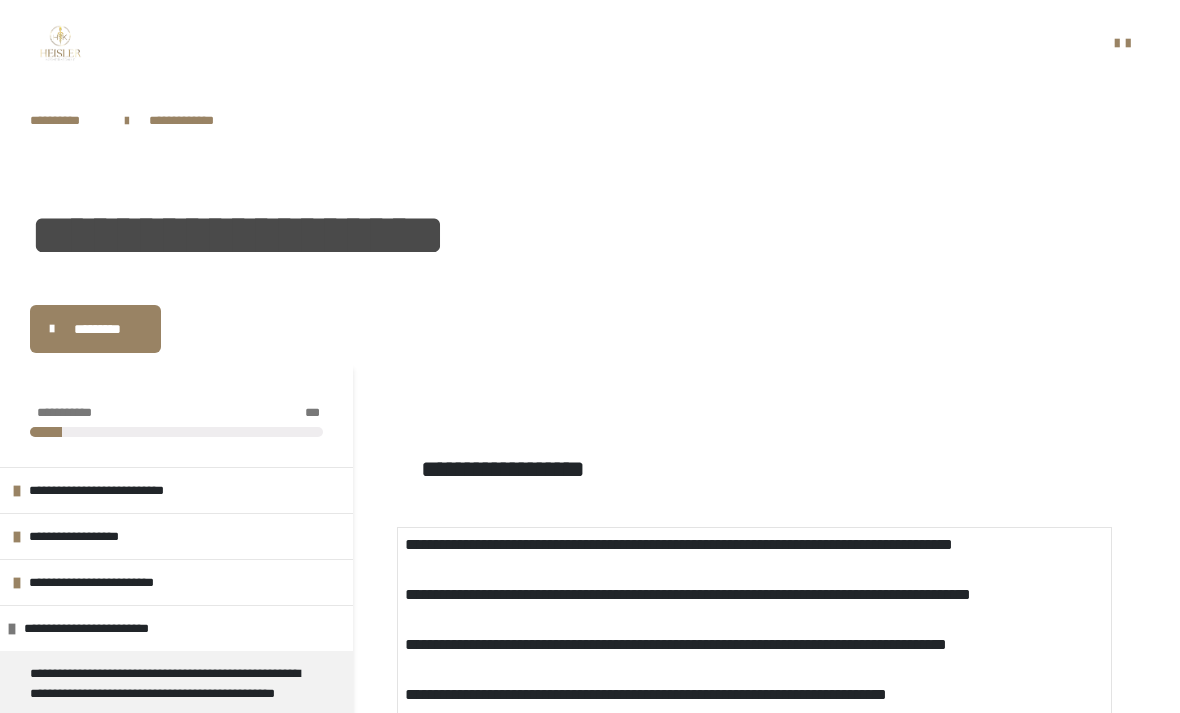 click on "**********" at bounding box center [67, 120] 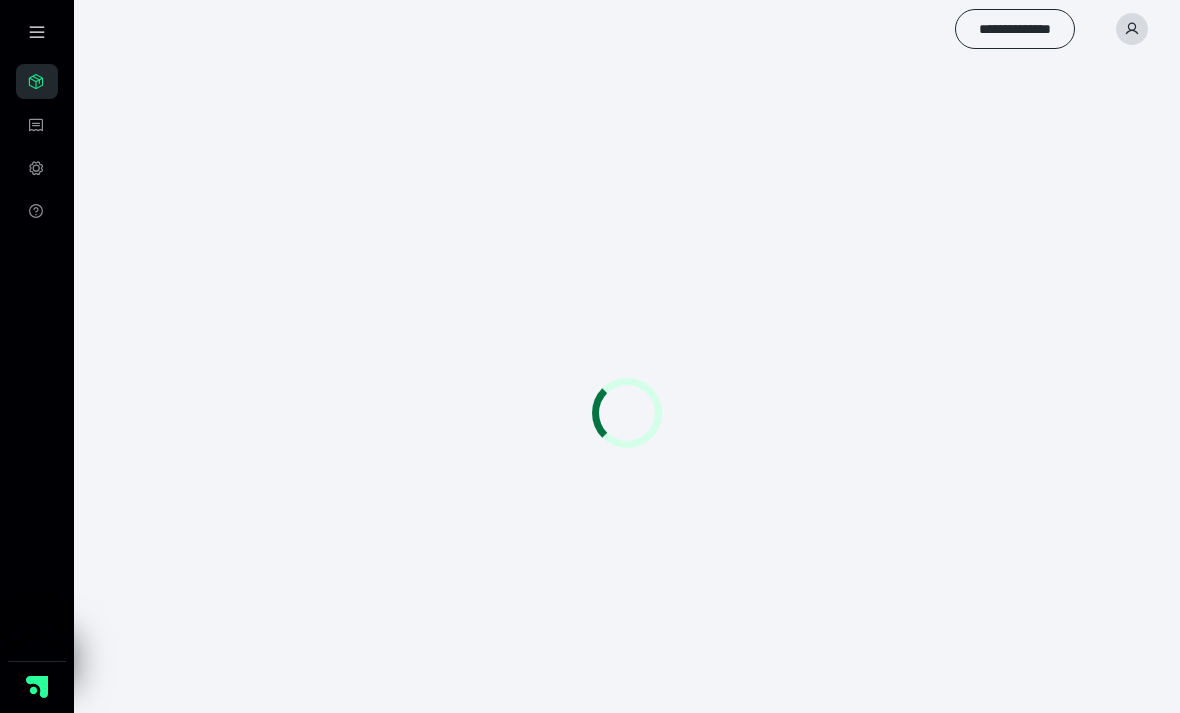 scroll, scrollTop: 0, scrollLeft: 0, axis: both 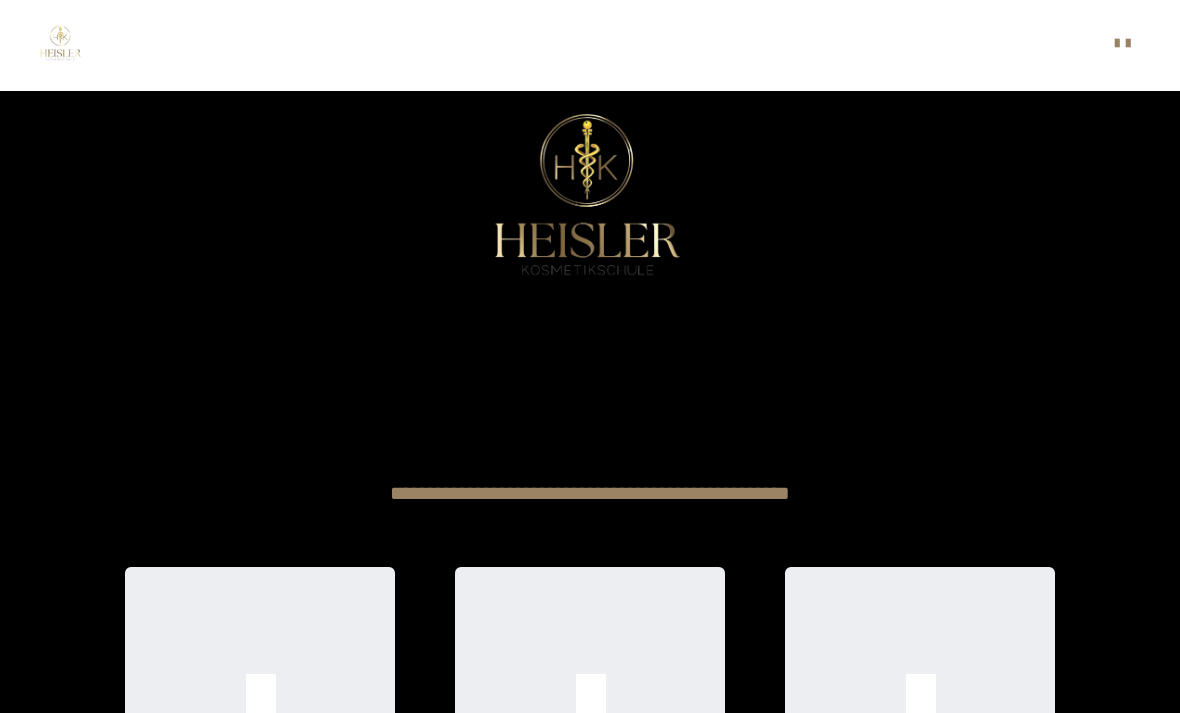 click on "**********" at bounding box center (590, 493) 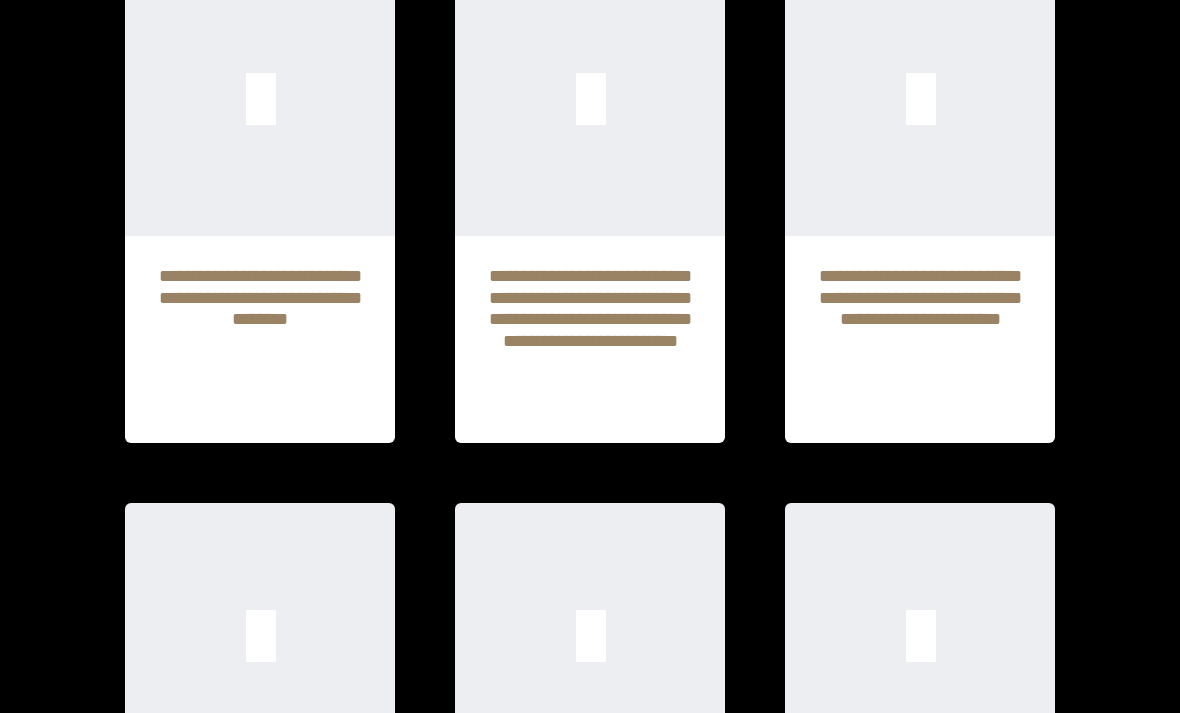 scroll, scrollTop: 601, scrollLeft: 0, axis: vertical 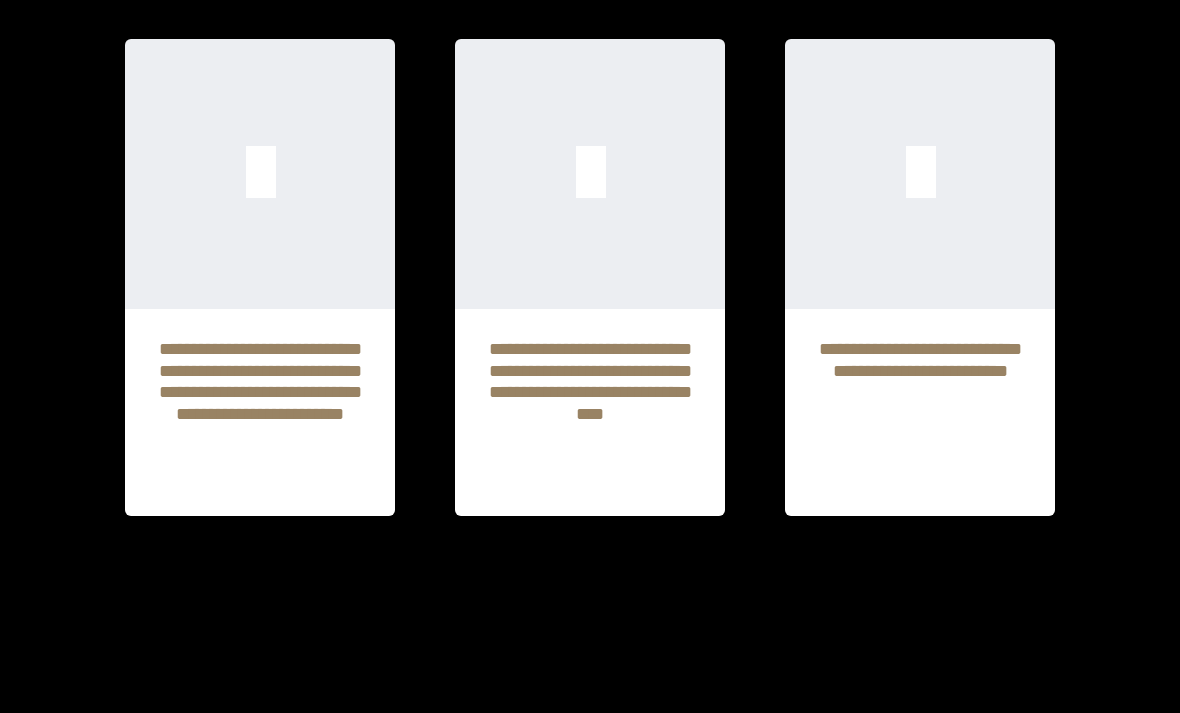 click on "**********" at bounding box center (920, 412) 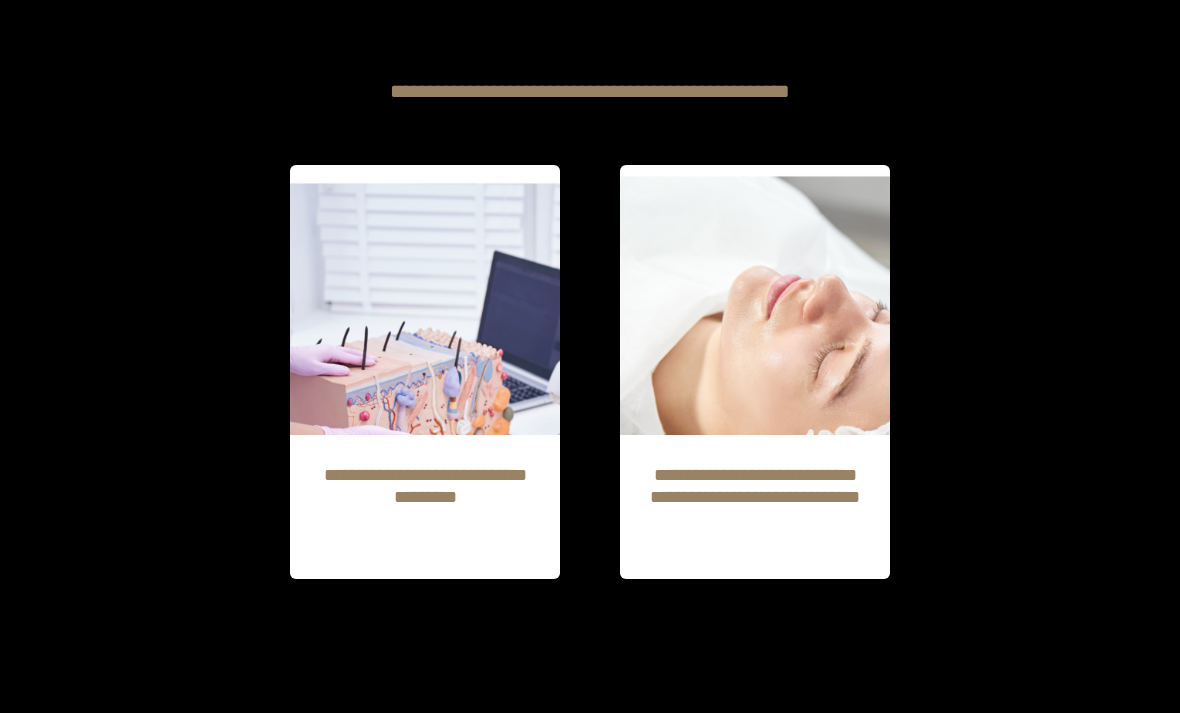 scroll, scrollTop: 402, scrollLeft: 0, axis: vertical 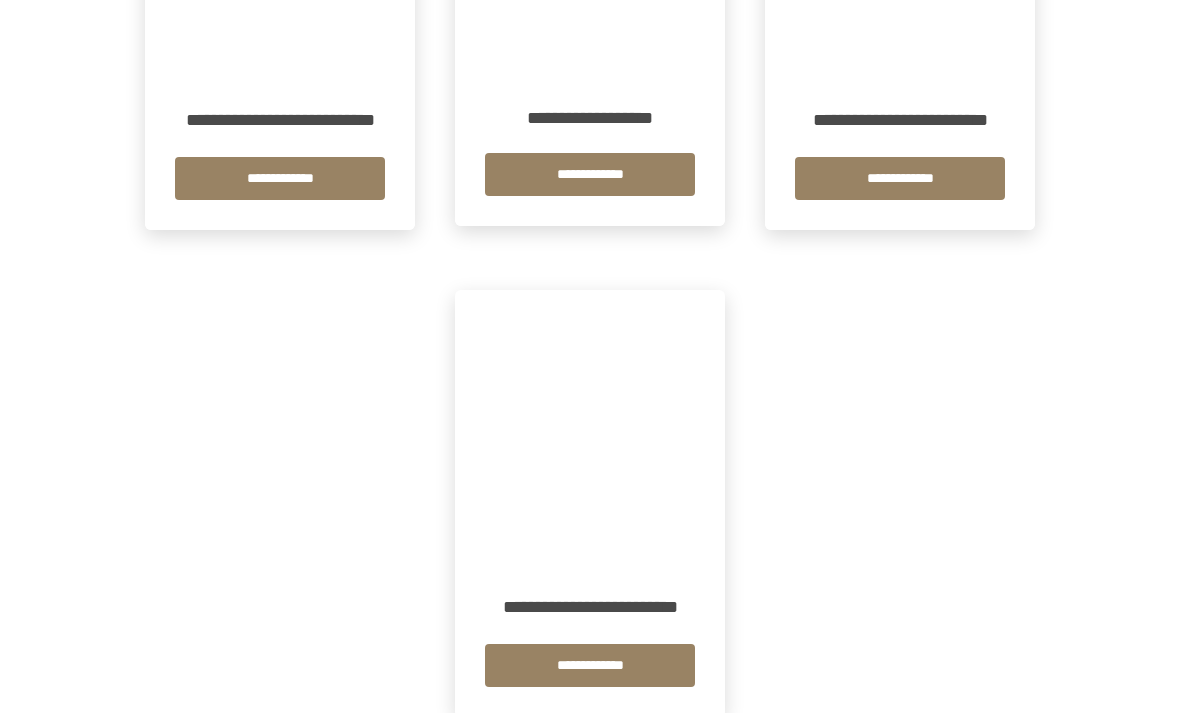 click on "**********" at bounding box center [590, 665] 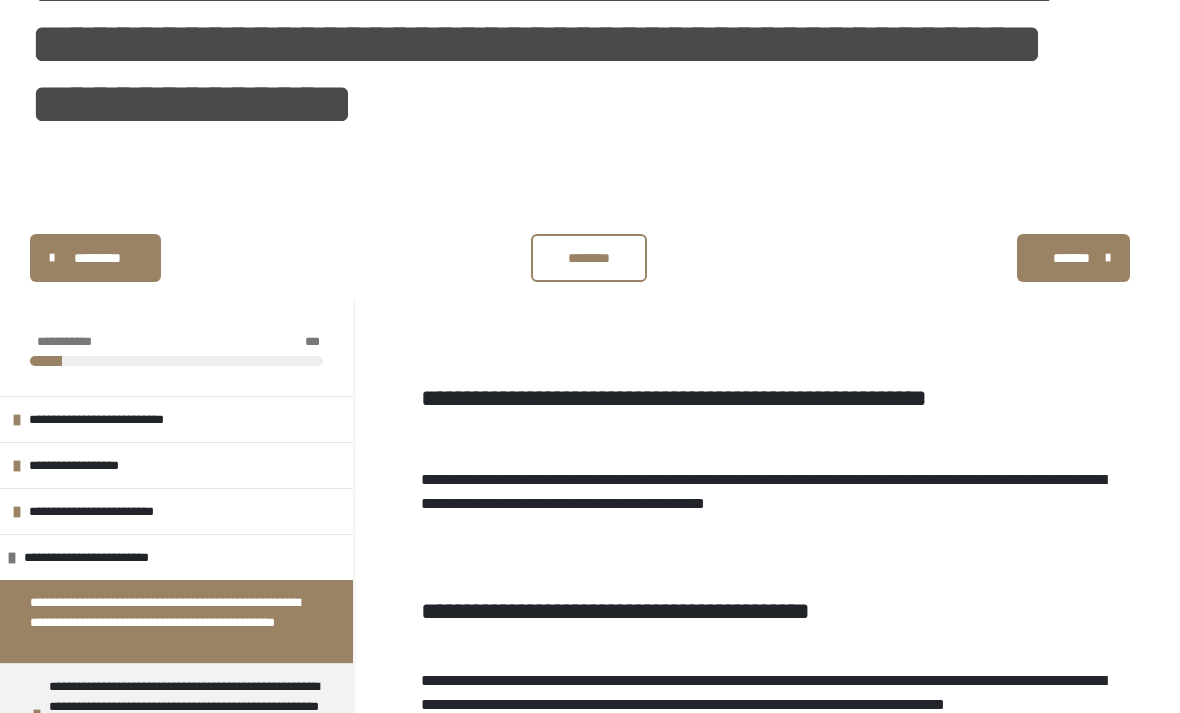 scroll, scrollTop: 251, scrollLeft: 0, axis: vertical 